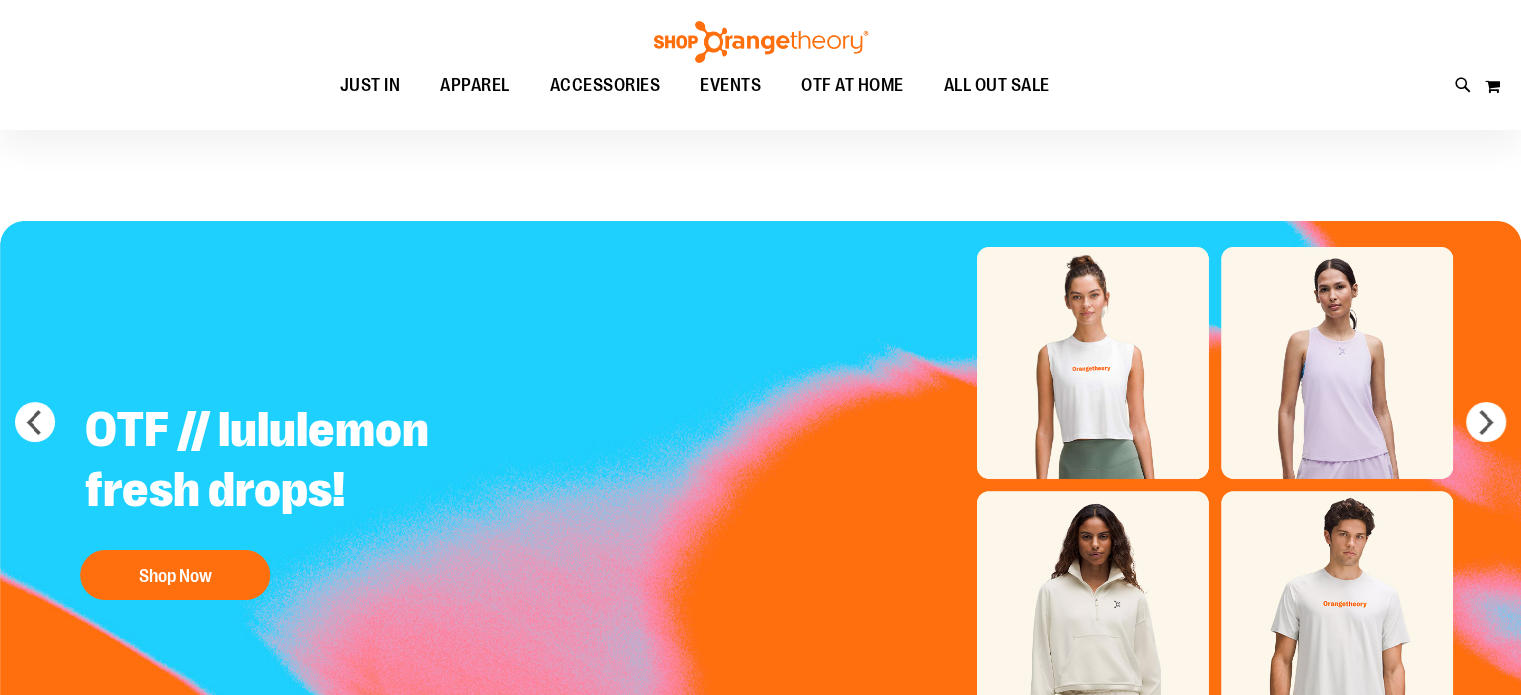 scroll, scrollTop: 65, scrollLeft: 0, axis: vertical 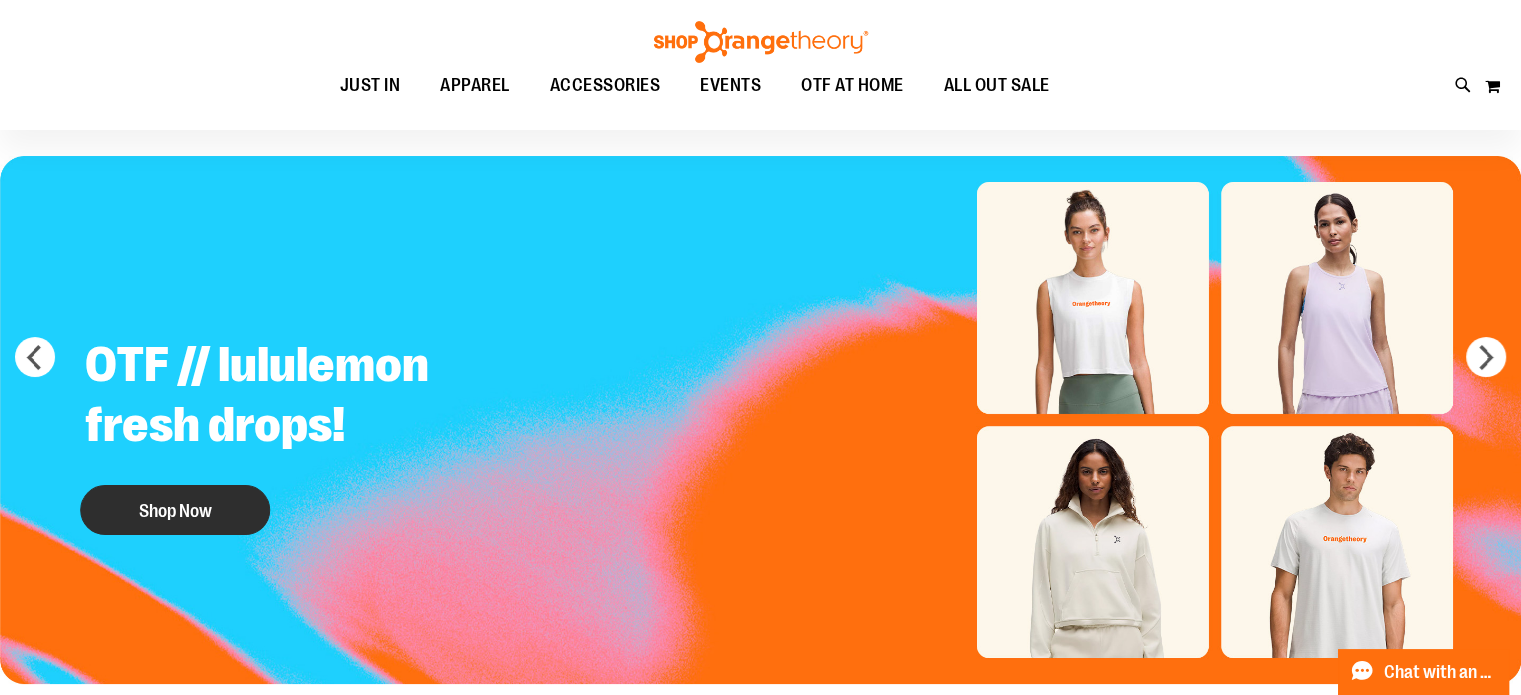 click on "Shop Now" at bounding box center [175, 510] 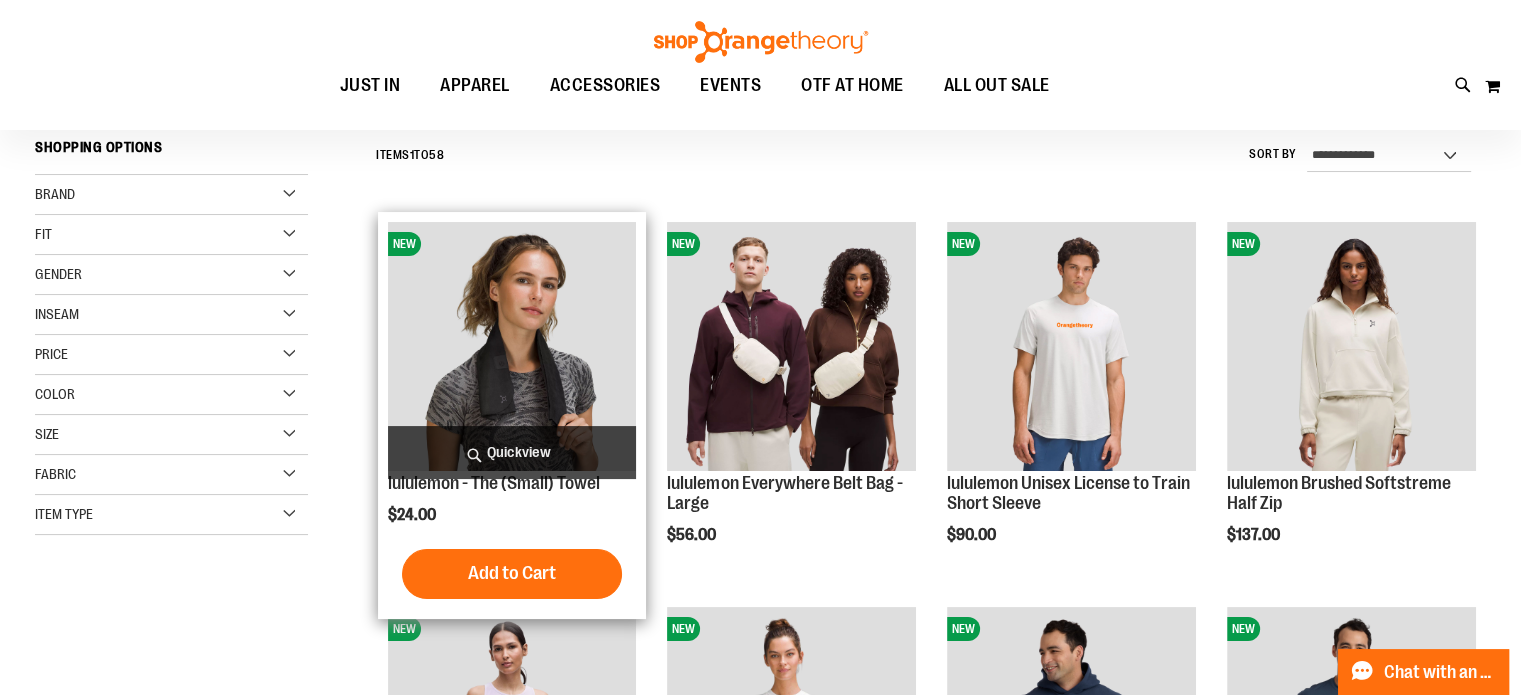 scroll, scrollTop: 199, scrollLeft: 0, axis: vertical 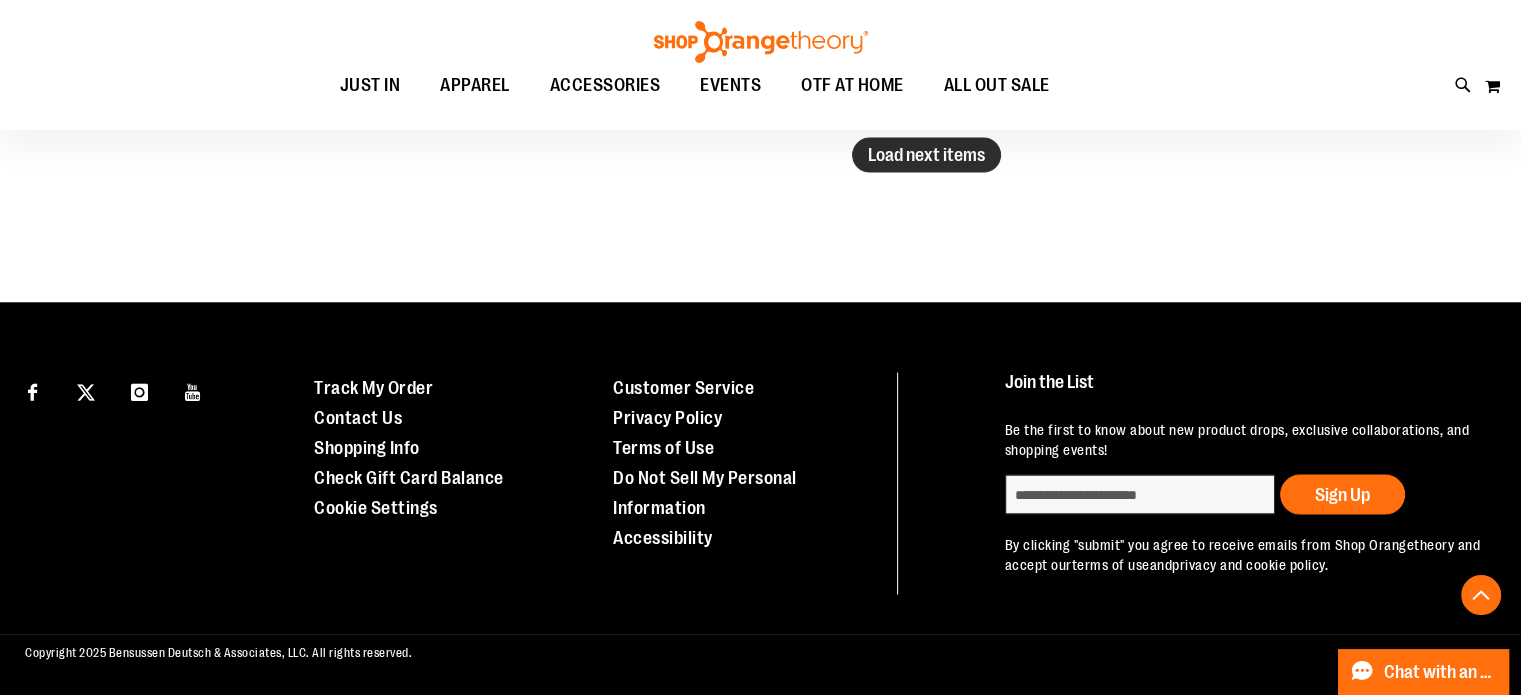 click on "Load next items" at bounding box center (926, 154) 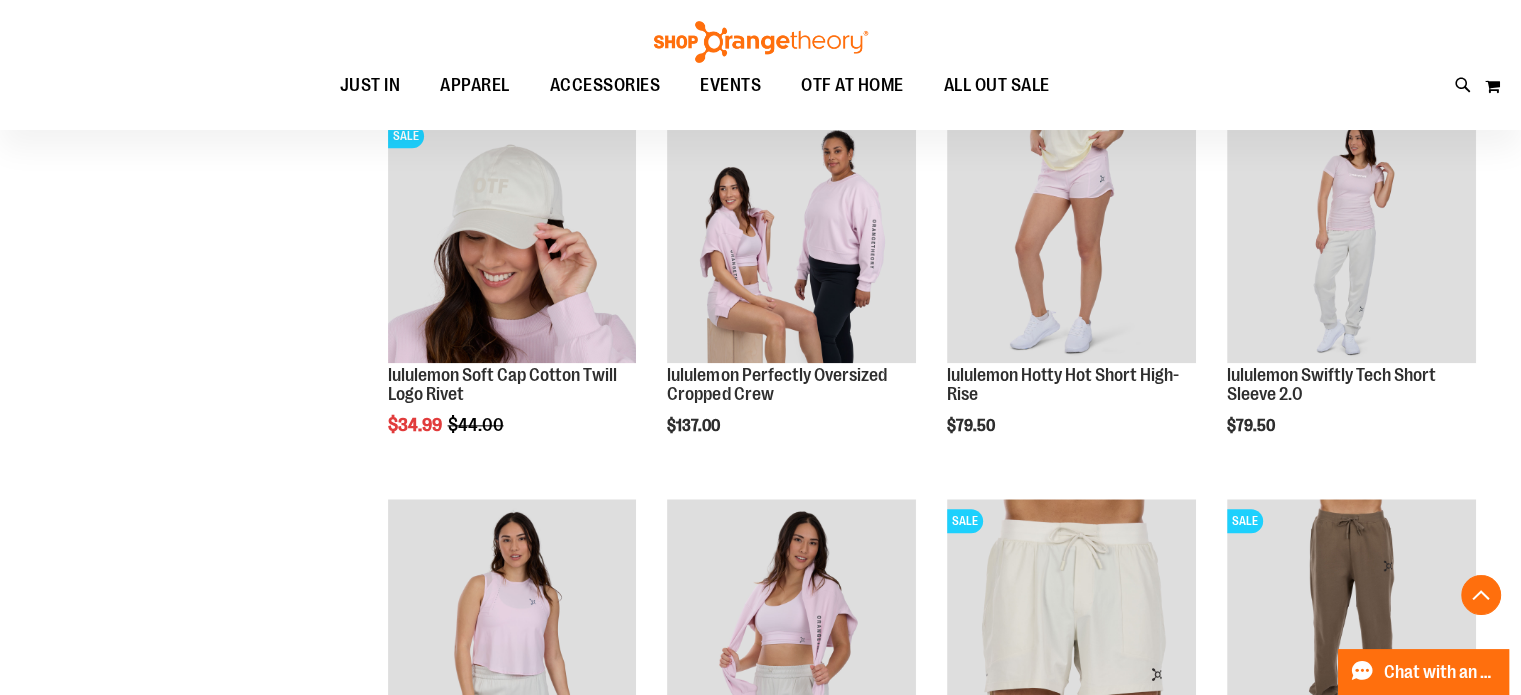 scroll, scrollTop: 2195, scrollLeft: 0, axis: vertical 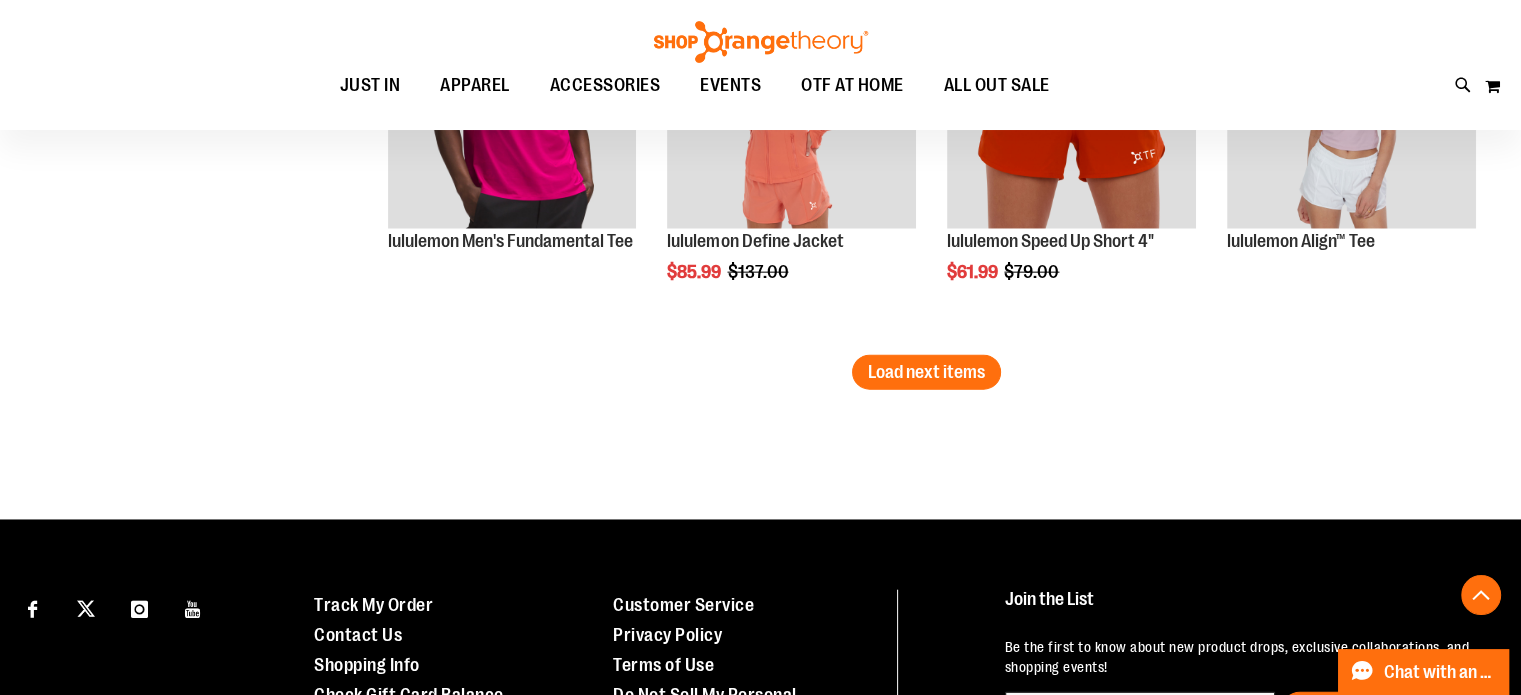 click on "Load next items" at bounding box center (926, 372) 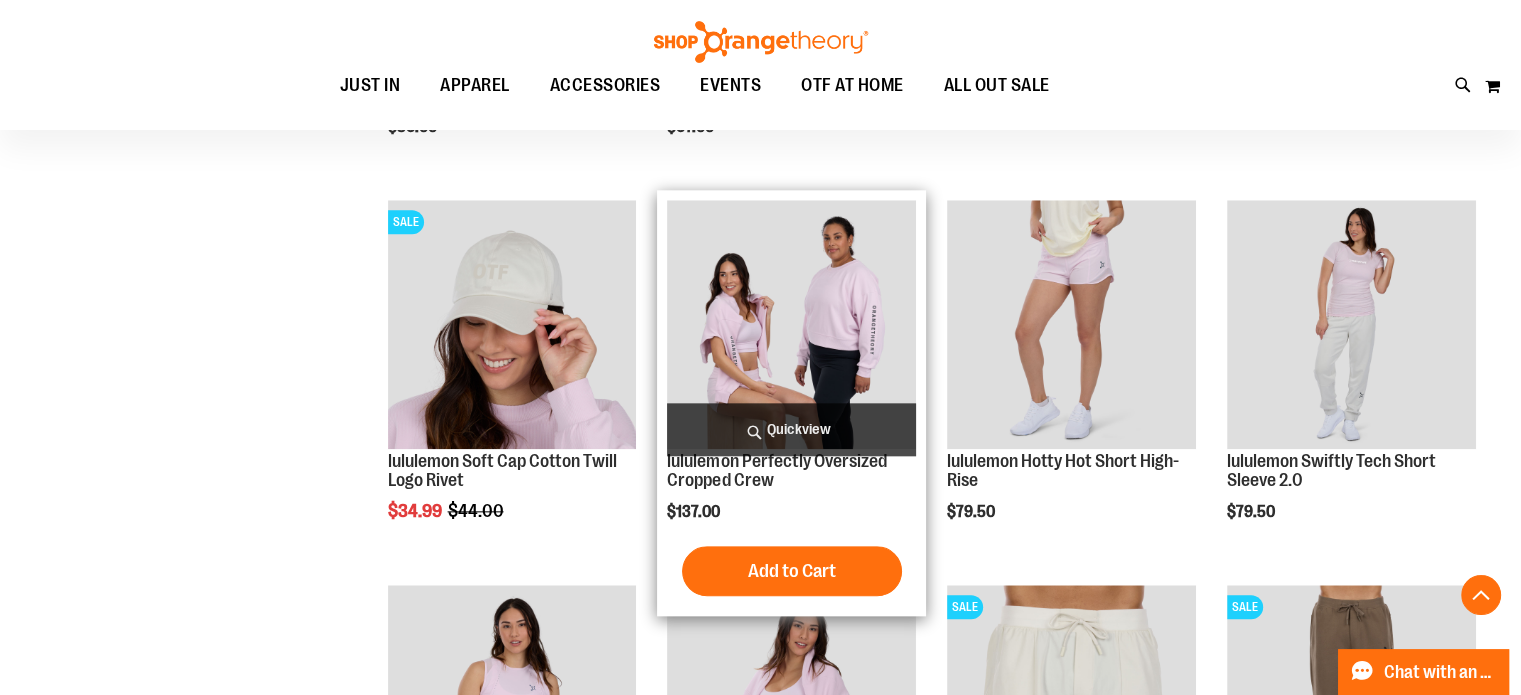 scroll, scrollTop: 2128, scrollLeft: 0, axis: vertical 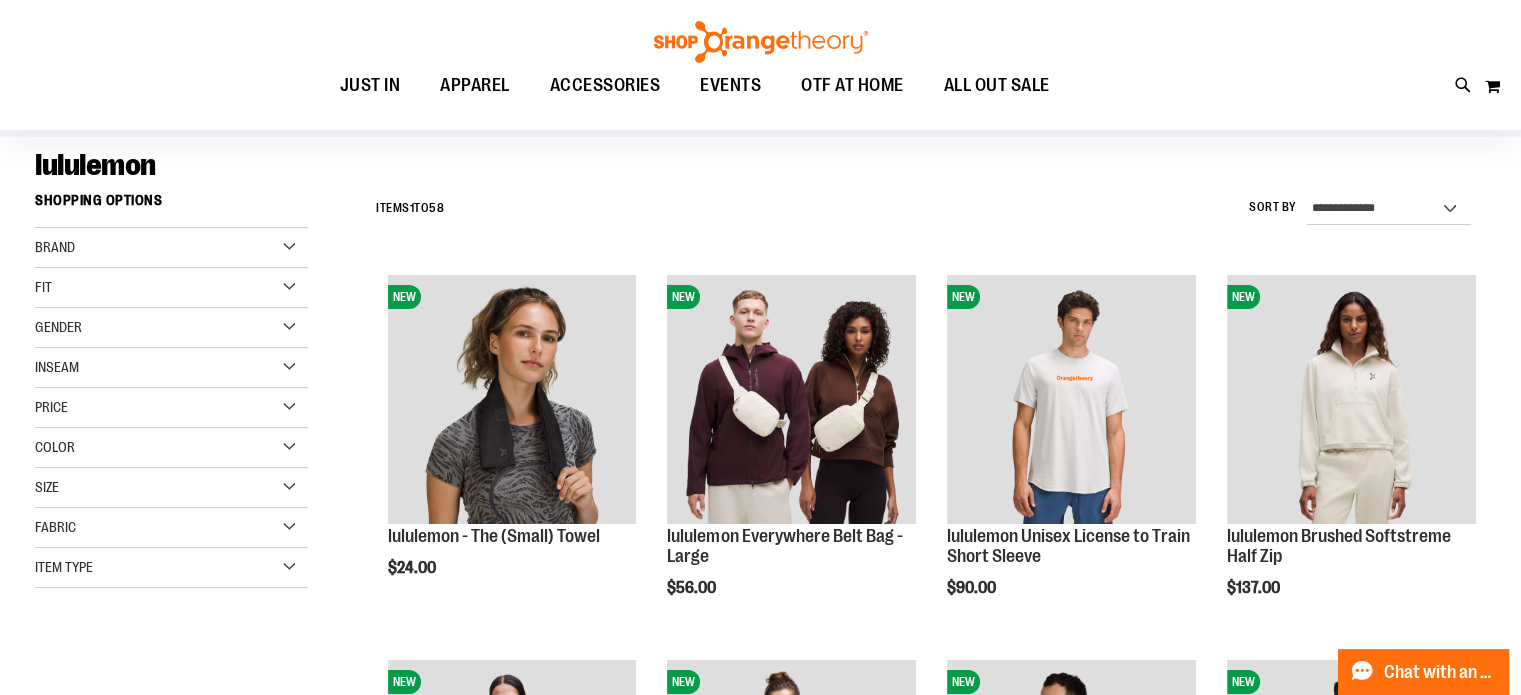 click on "Brand" at bounding box center (171, 248) 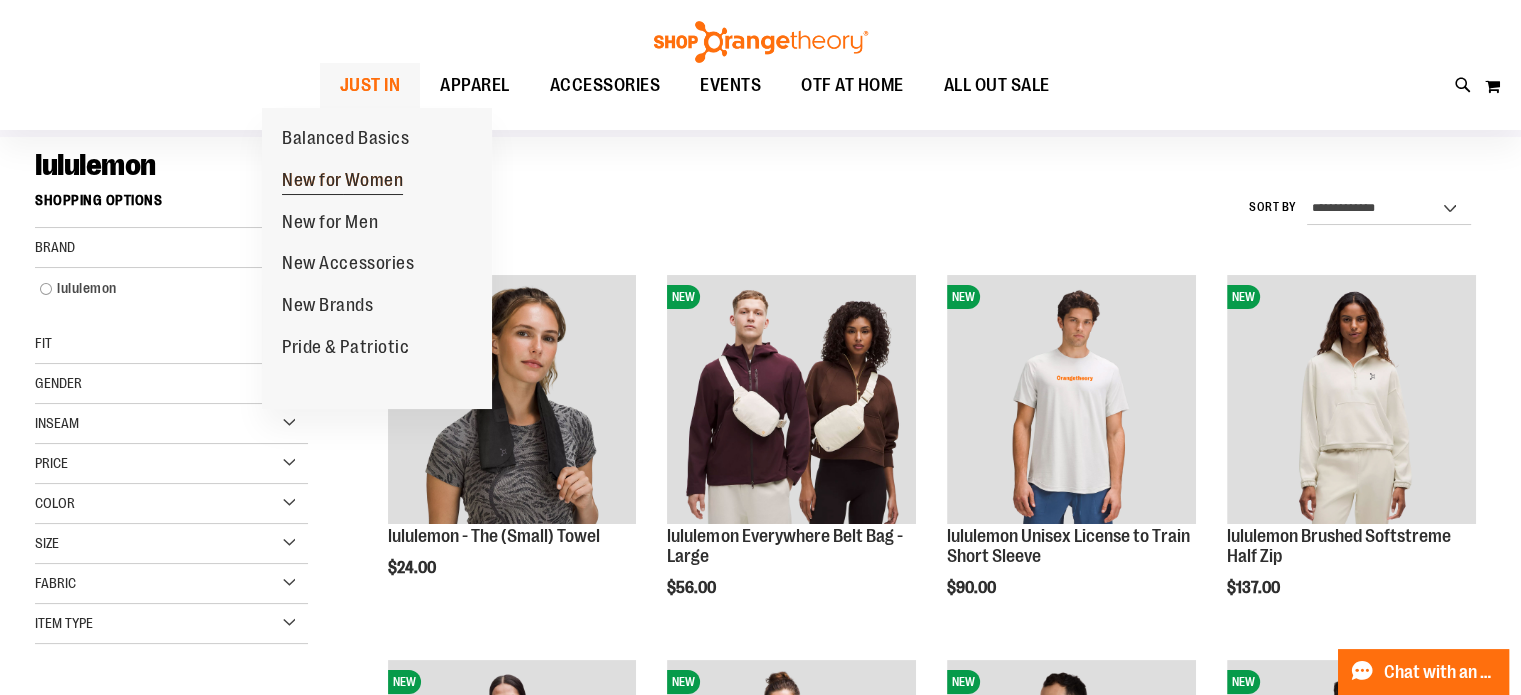 click on "New for Women" at bounding box center (342, 182) 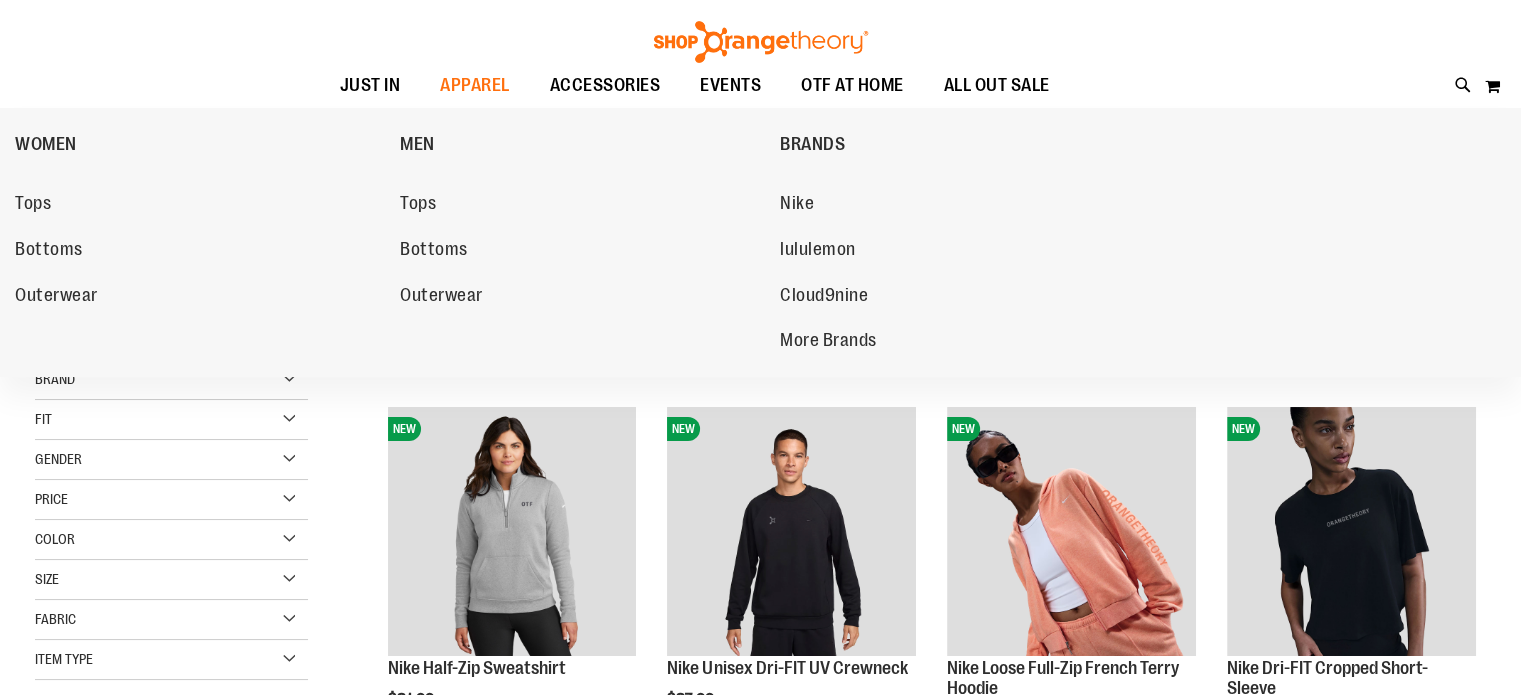 scroll, scrollTop: 332, scrollLeft: 0, axis: vertical 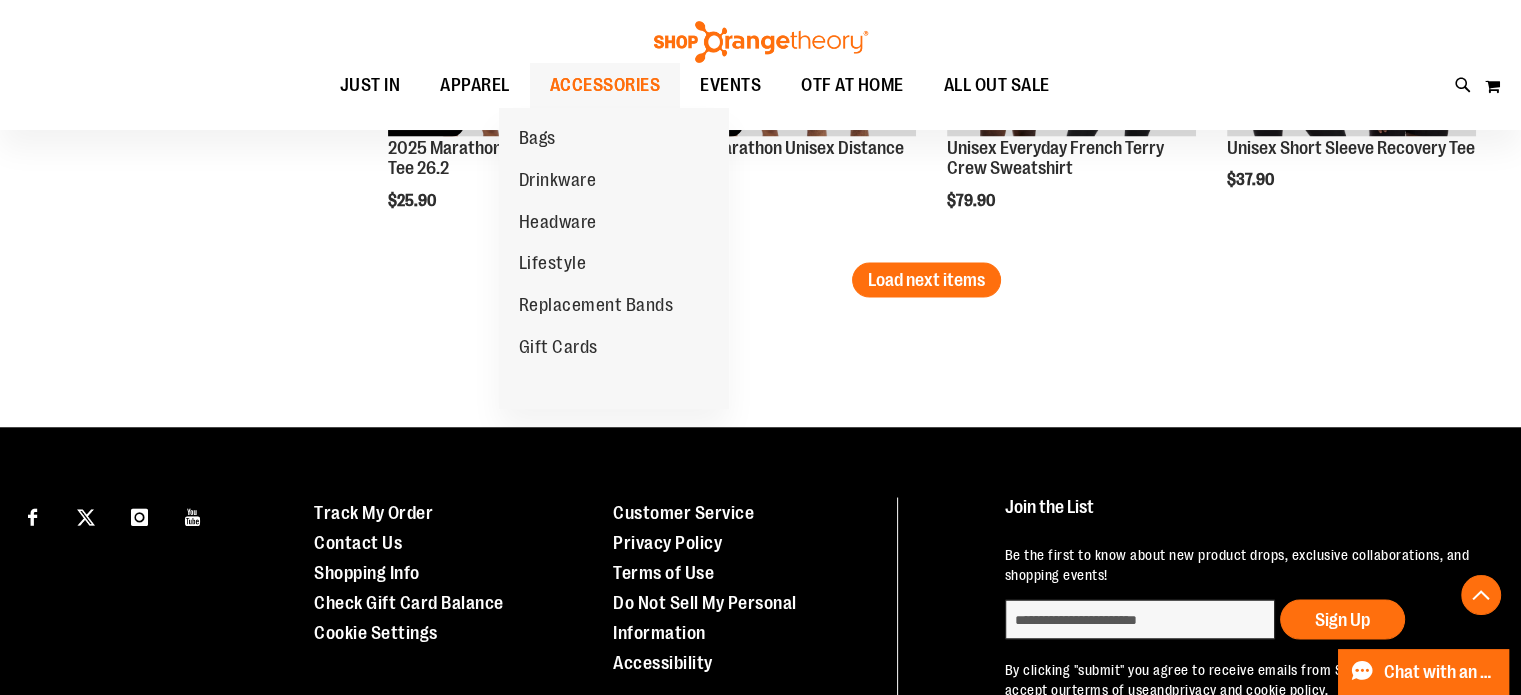 click on "ACCESSORIES" at bounding box center (605, 85) 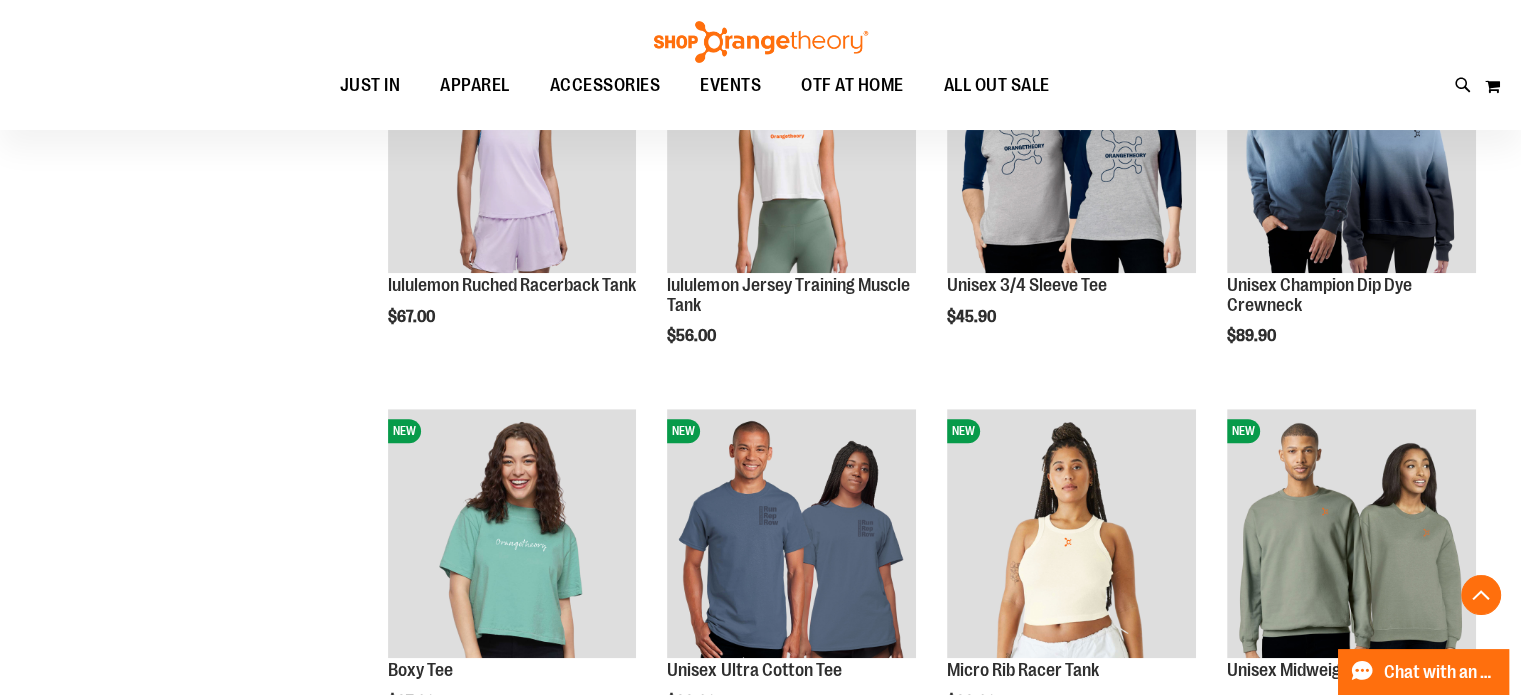 scroll, scrollTop: 943, scrollLeft: 0, axis: vertical 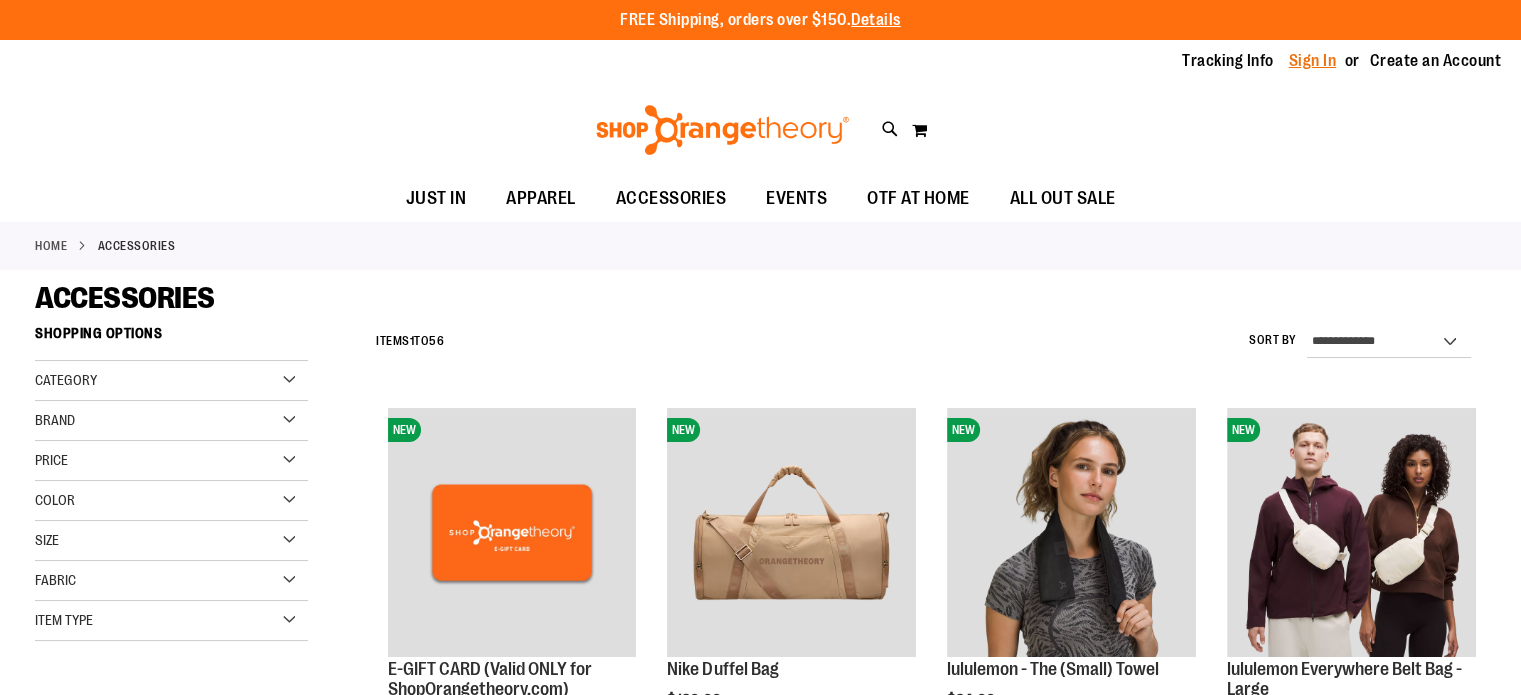 click on "Sign In" at bounding box center (1313, 61) 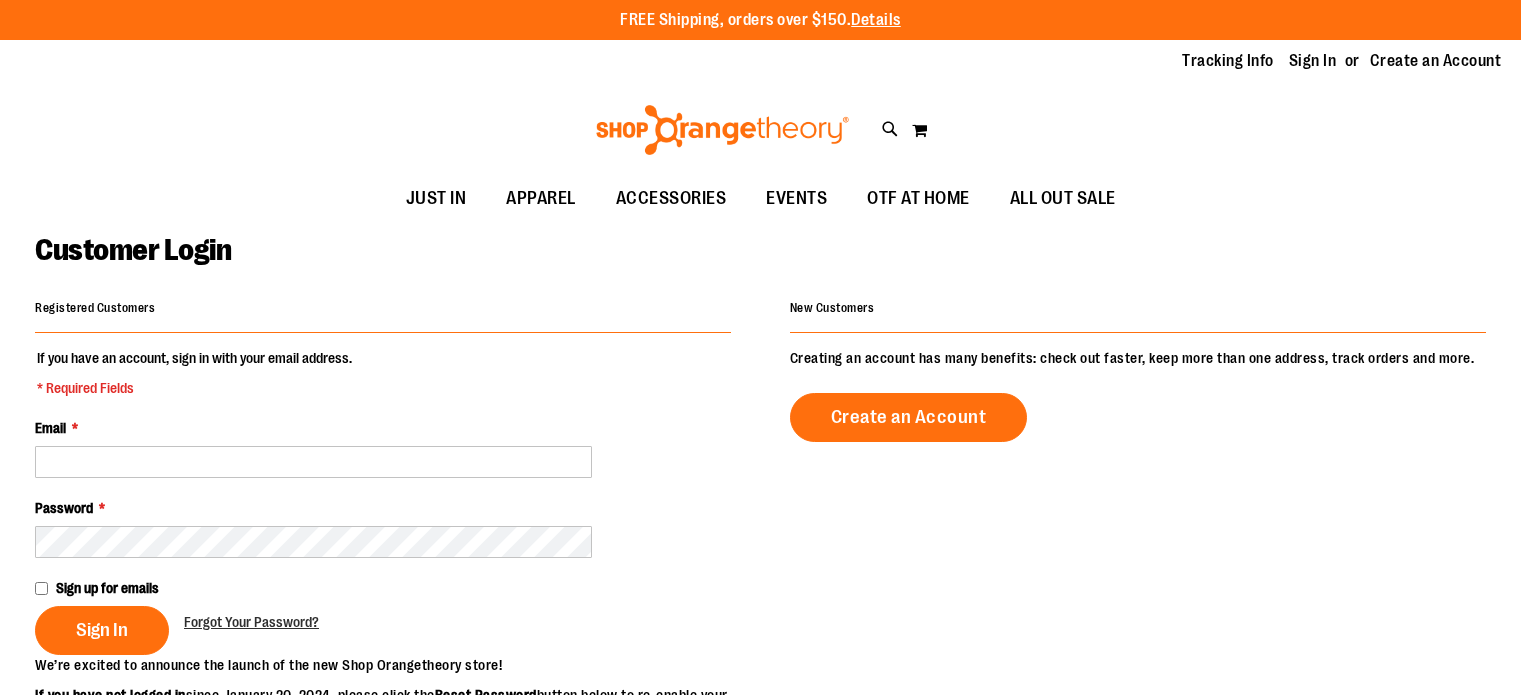 scroll, scrollTop: 0, scrollLeft: 0, axis: both 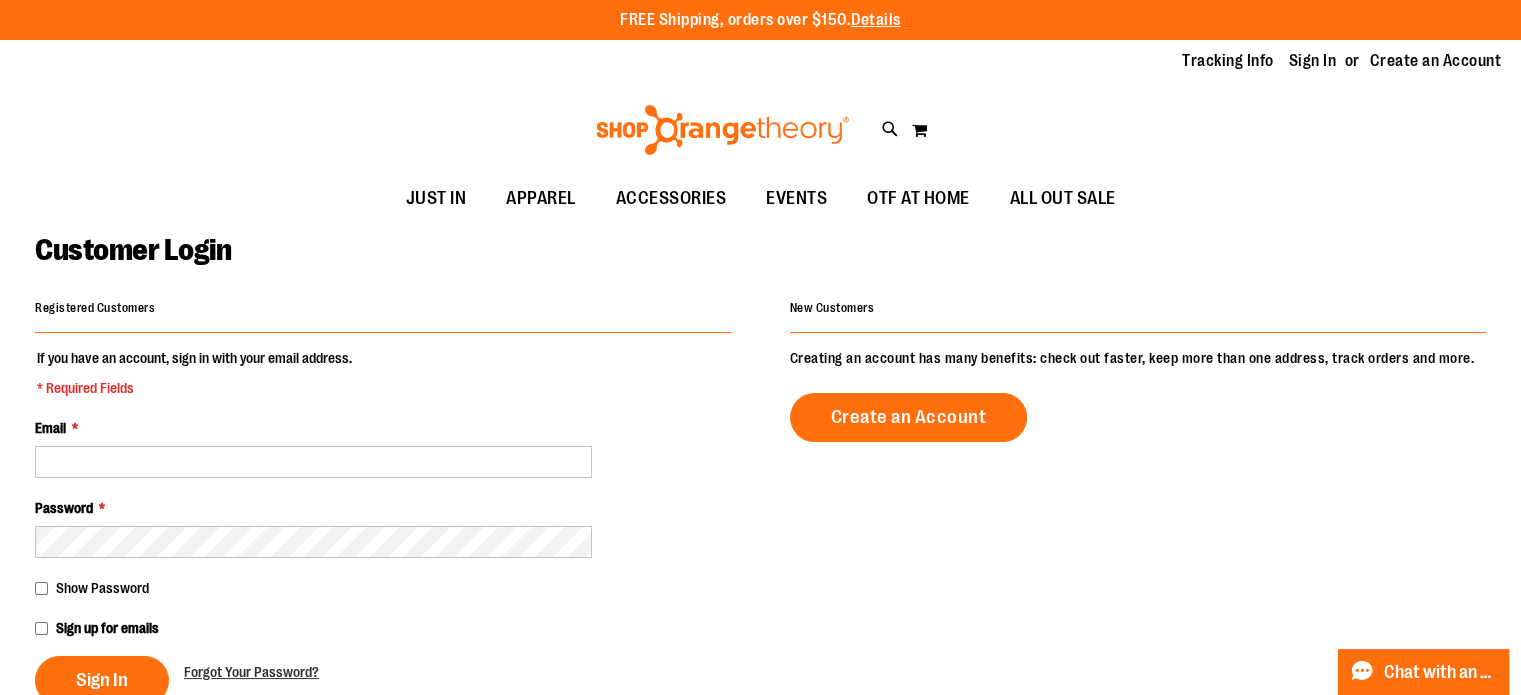 click on "Email *" at bounding box center (383, 448) 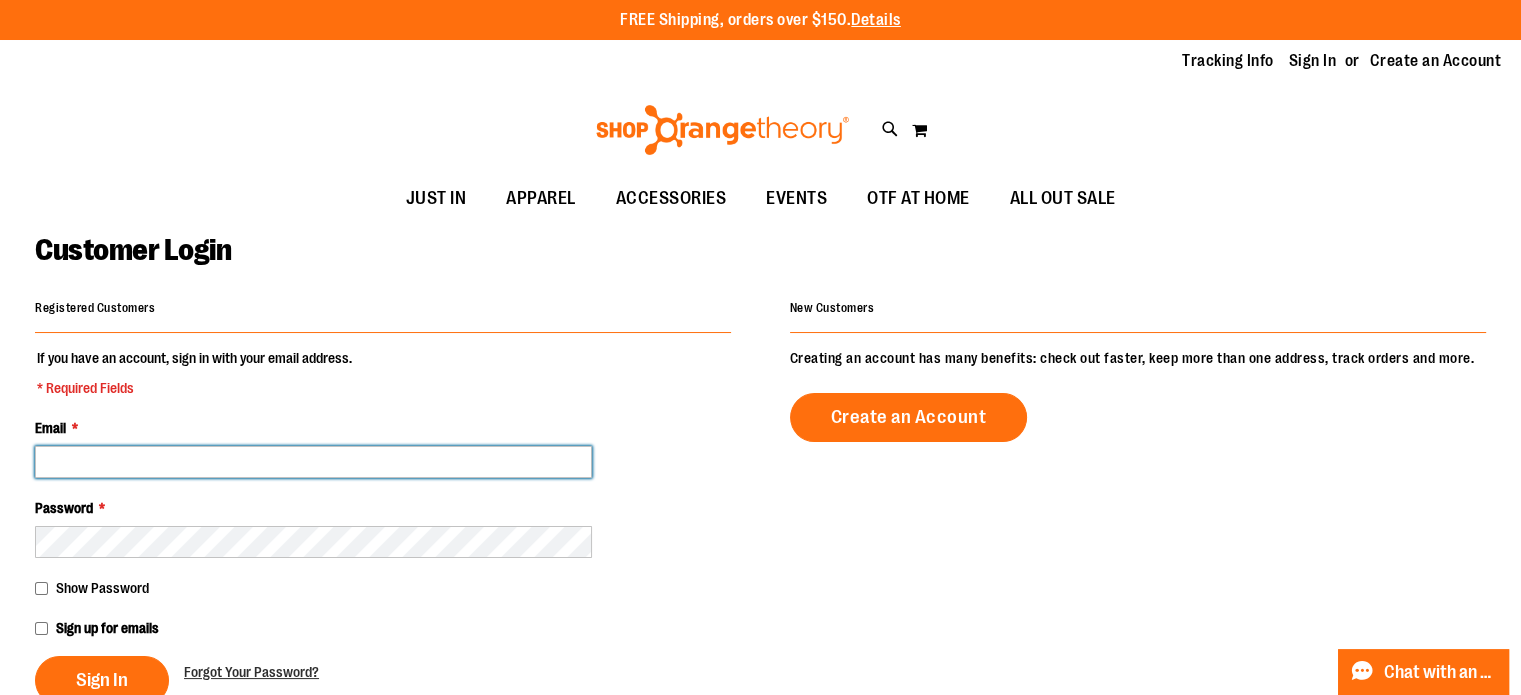 click on "Email *" at bounding box center (313, 462) 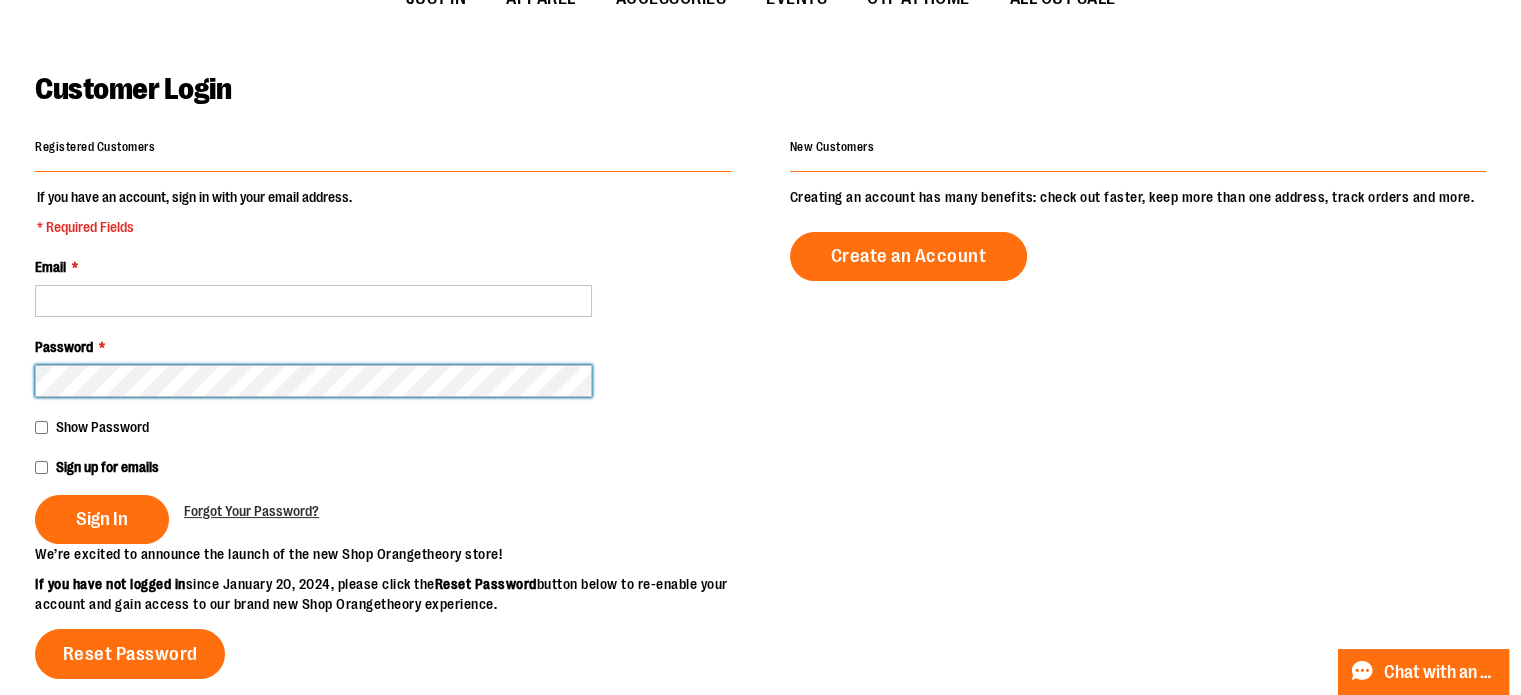 scroll, scrollTop: 0, scrollLeft: 0, axis: both 